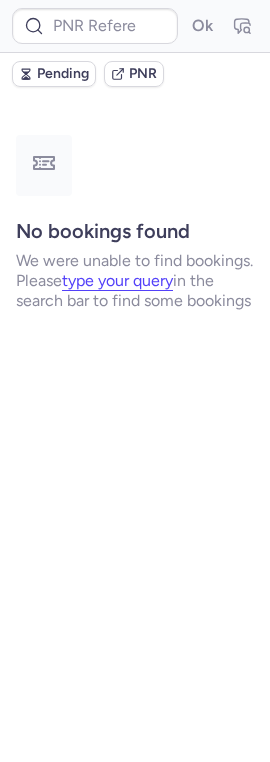 scroll, scrollTop: 0, scrollLeft: 0, axis: both 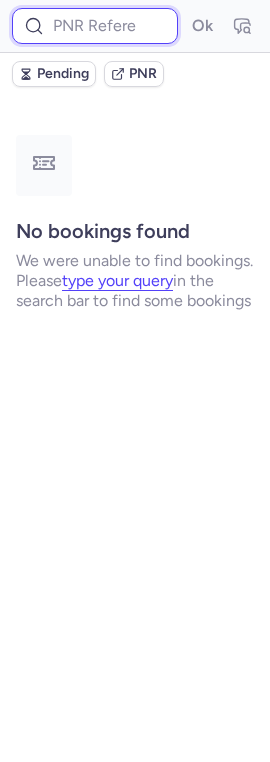 click at bounding box center (95, 26) 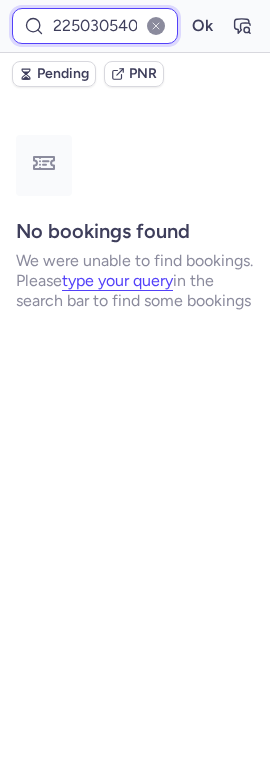scroll, scrollTop: 0, scrollLeft: 1, axis: horizontal 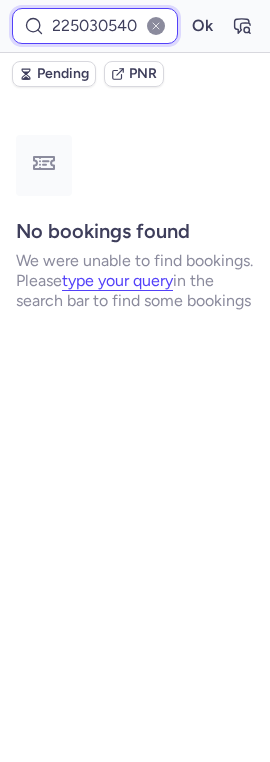type on "225030540" 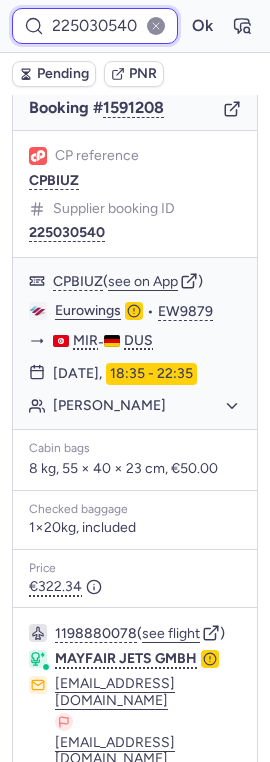 scroll, scrollTop: 0, scrollLeft: 0, axis: both 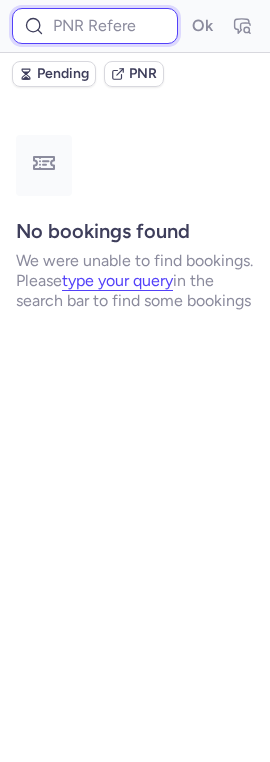 click at bounding box center (95, 26) 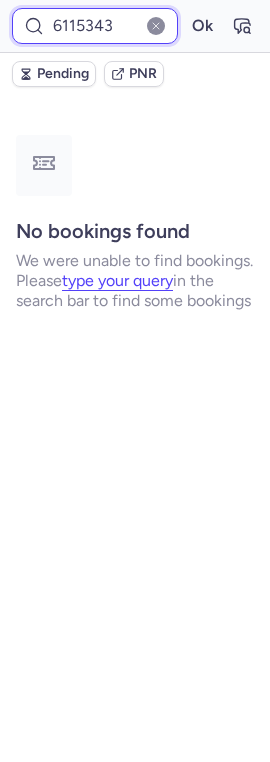 type on "6115343" 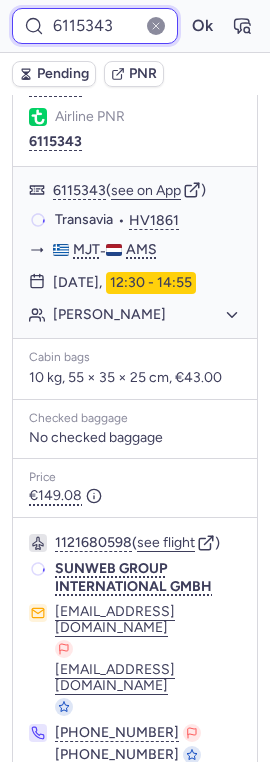 scroll, scrollTop: 437, scrollLeft: 0, axis: vertical 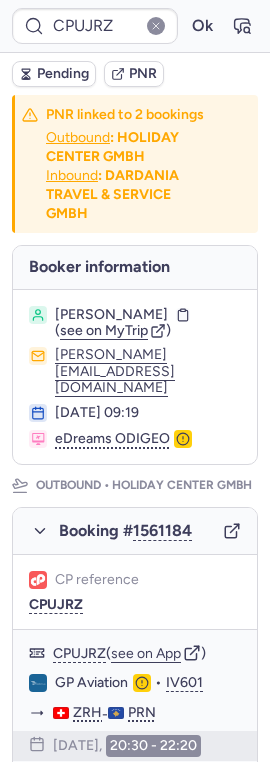 type on "CP8HMQ" 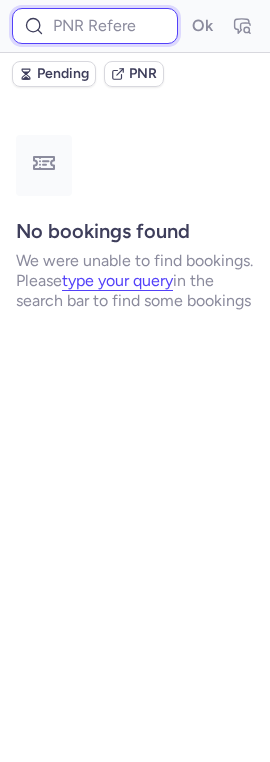 click at bounding box center (95, 26) 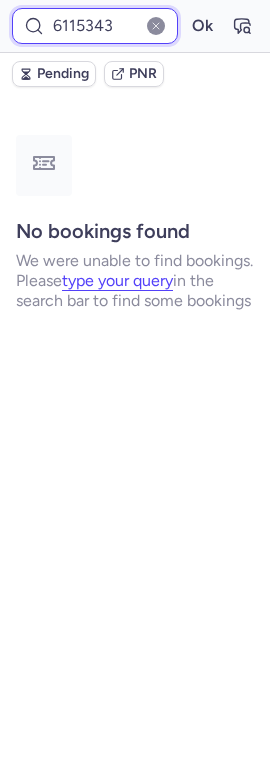 type on "6115343" 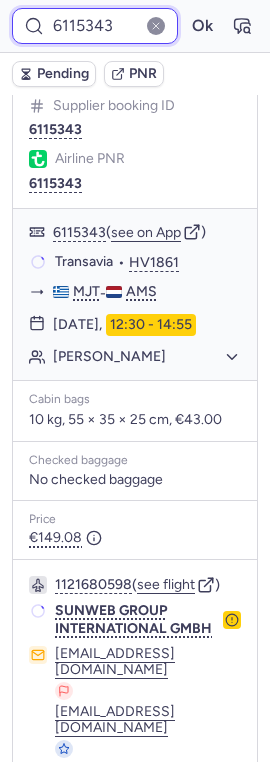scroll, scrollTop: 437, scrollLeft: 0, axis: vertical 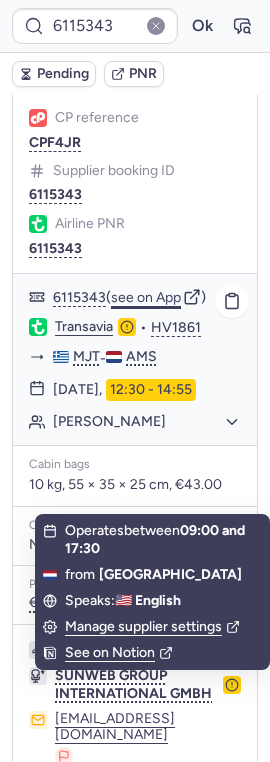 click on "see on App" 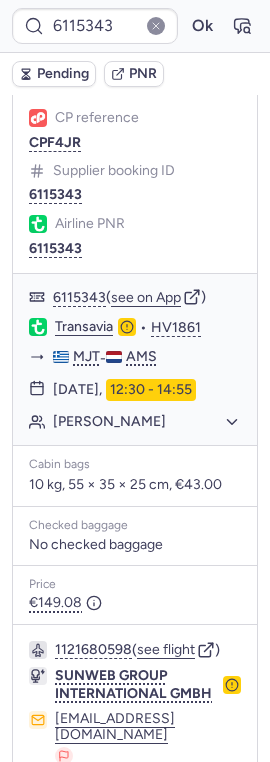 scroll, scrollTop: 437, scrollLeft: 0, axis: vertical 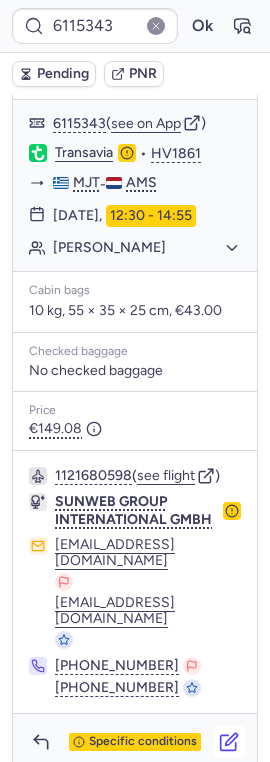 click 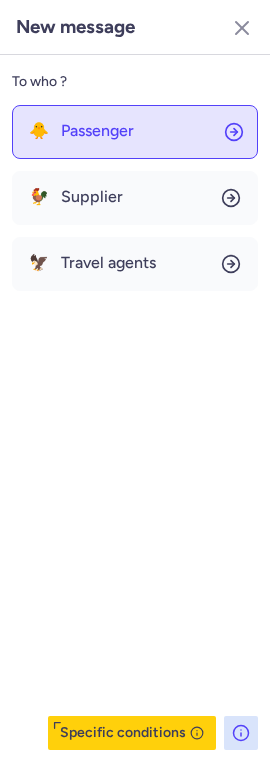 click on "🐥 Passenger" 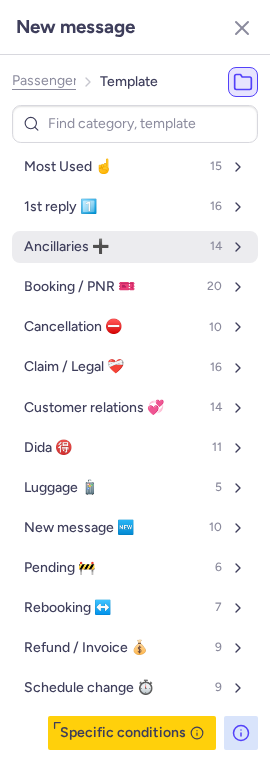 click on "Ancillaries ➕" at bounding box center (66, 247) 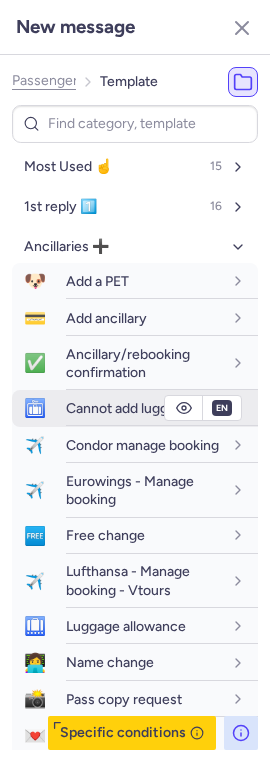 click on "Cannot add luggage" at bounding box center [128, 408] 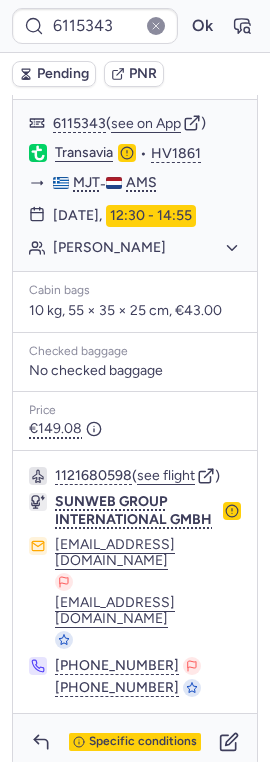 scroll, scrollTop: 0, scrollLeft: 0, axis: both 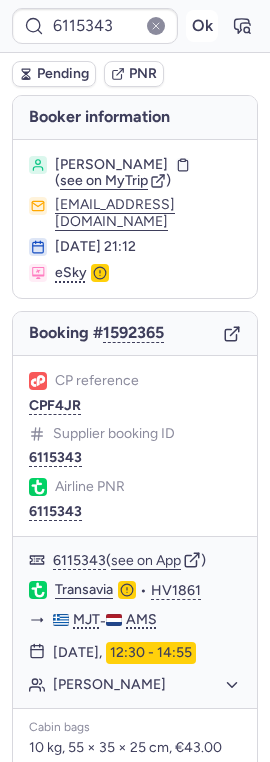 click on "Ok" at bounding box center (202, 26) 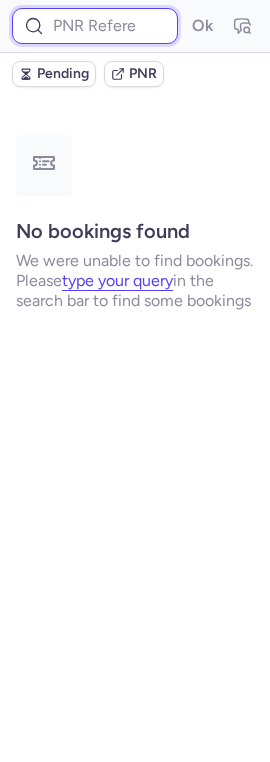 click at bounding box center [95, 26] 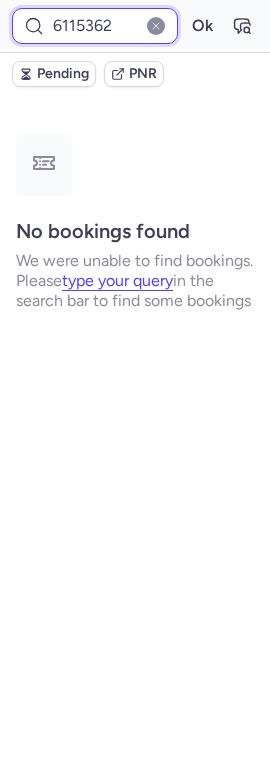type on "6115362" 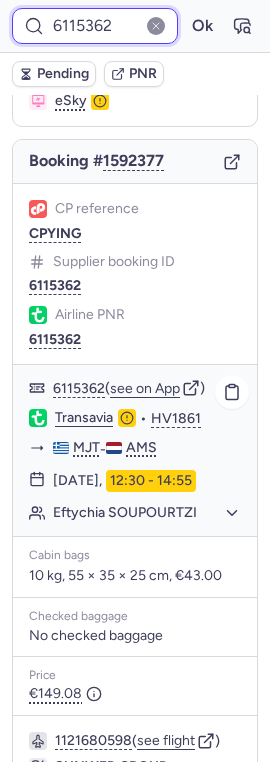 scroll, scrollTop: 171, scrollLeft: 0, axis: vertical 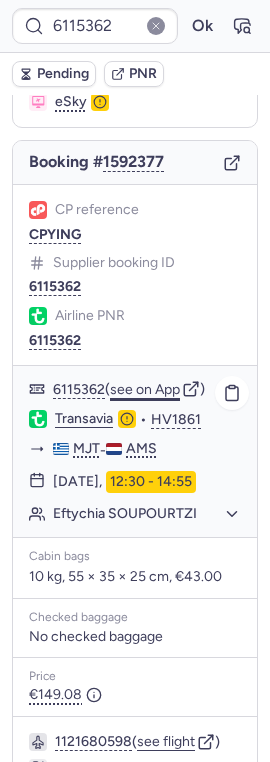 click on "see on App" 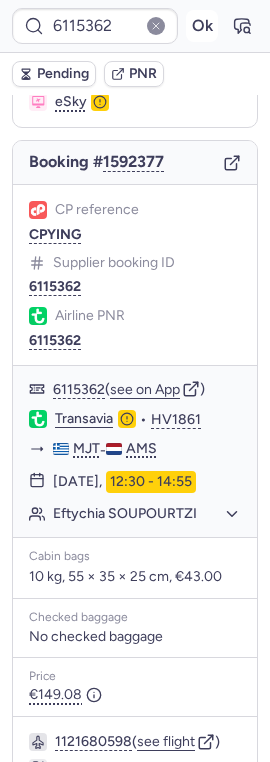 click on "Ok" at bounding box center [202, 26] 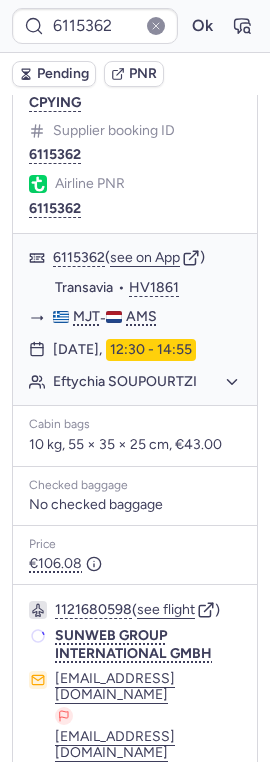 scroll, scrollTop: 457, scrollLeft: 0, axis: vertical 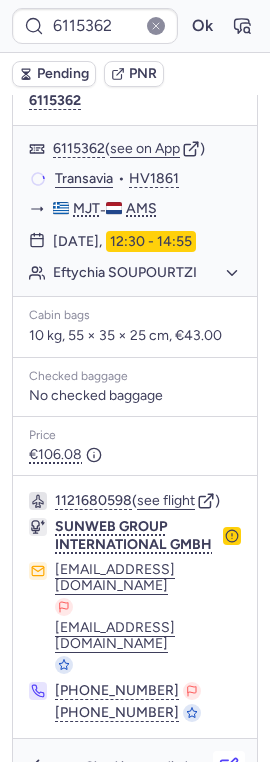click 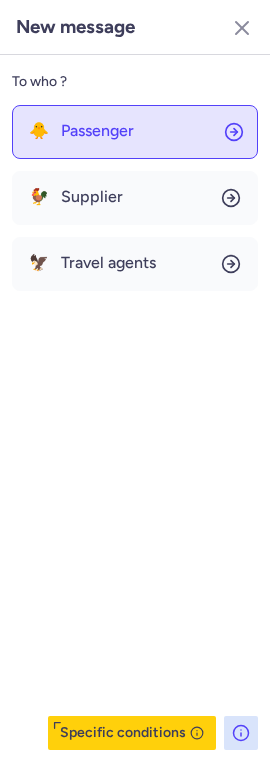 click on "🐥 Passenger" 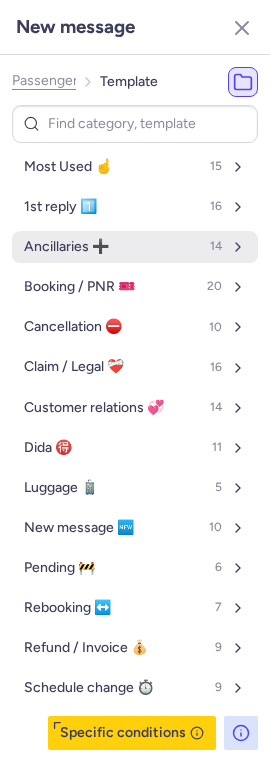 click on "Ancillaries ➕ 14" at bounding box center (135, 247) 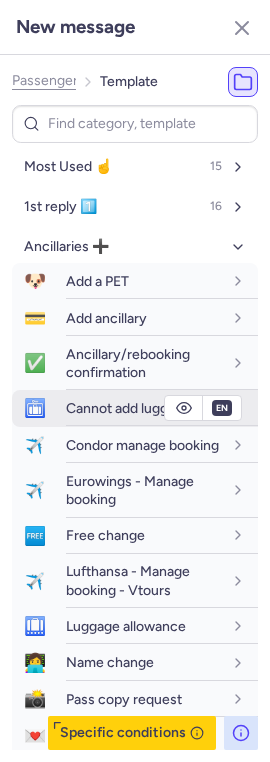 click on "Cannot add luggage" at bounding box center (128, 408) 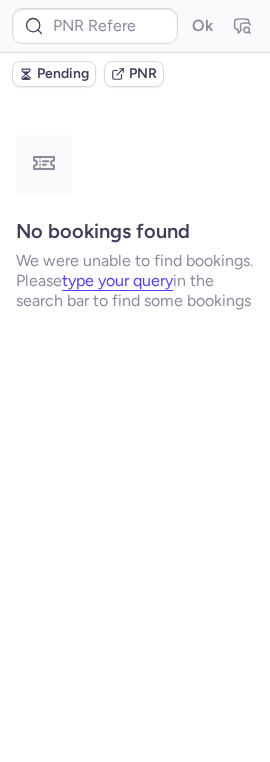 scroll, scrollTop: 0, scrollLeft: 0, axis: both 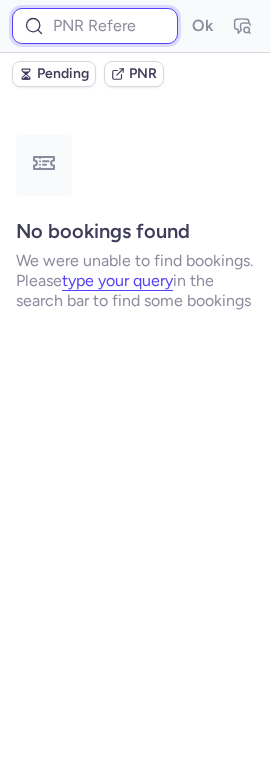 click at bounding box center (95, 26) 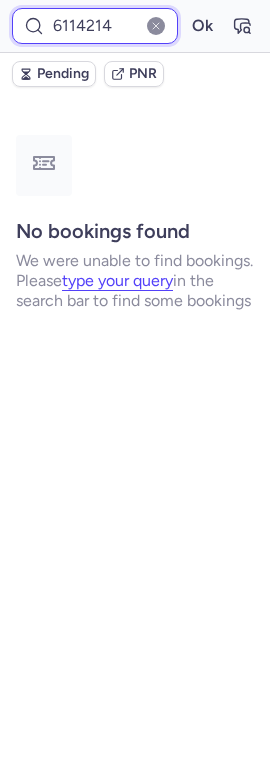 type on "6114214" 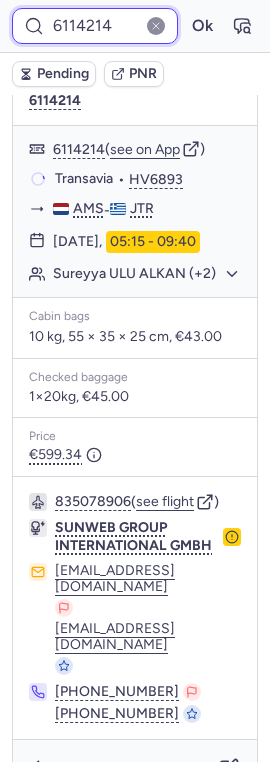 scroll, scrollTop: 212, scrollLeft: 0, axis: vertical 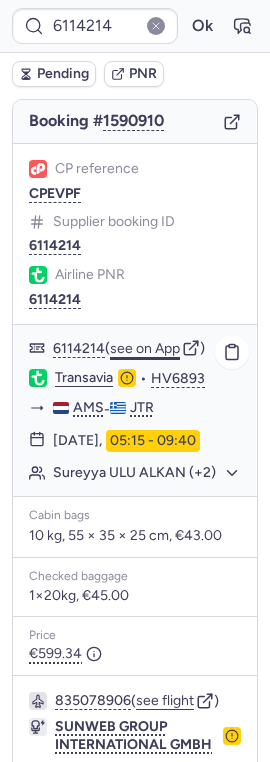 click on "see on App" 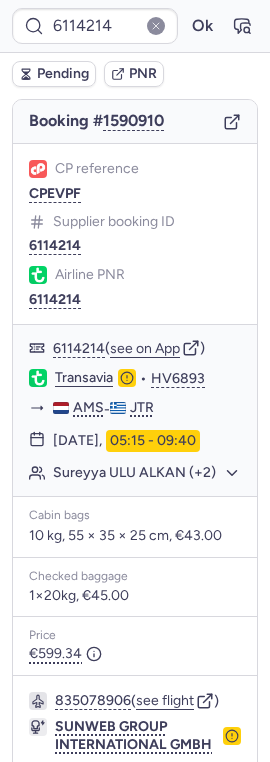 scroll, scrollTop: 411, scrollLeft: 0, axis: vertical 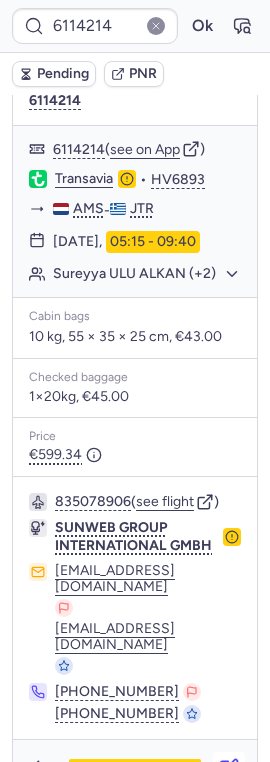 click 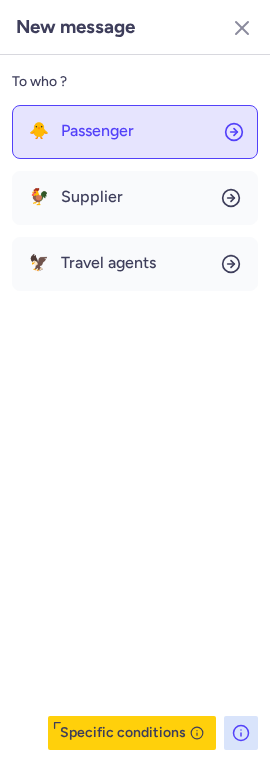 click on "🐥 Passenger" 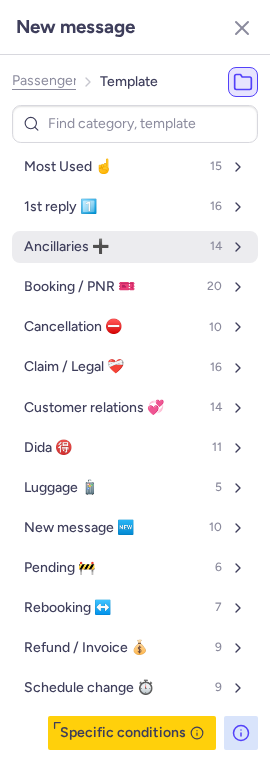 click on "Ancillaries ➕ 14" at bounding box center [135, 247] 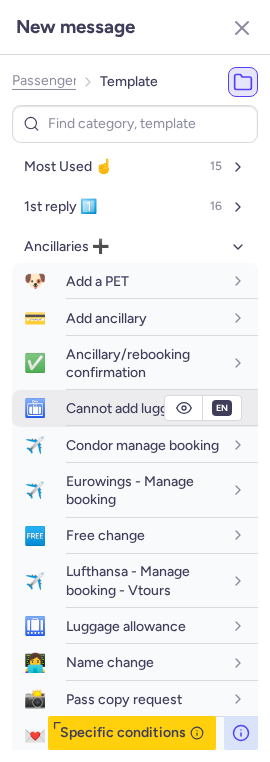 click on "Cannot add luggage" at bounding box center [128, 408] 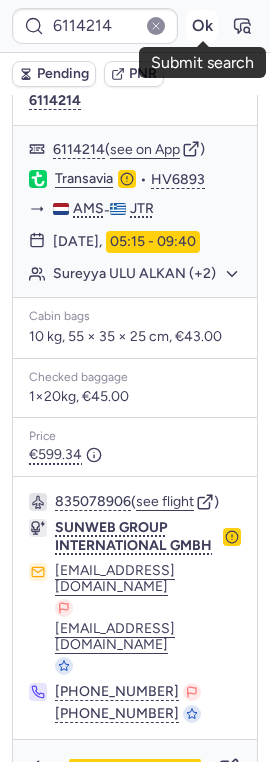click on "Ok" at bounding box center (202, 26) 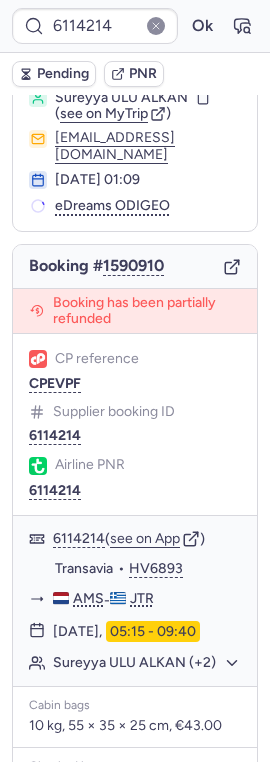 scroll, scrollTop: 0, scrollLeft: 0, axis: both 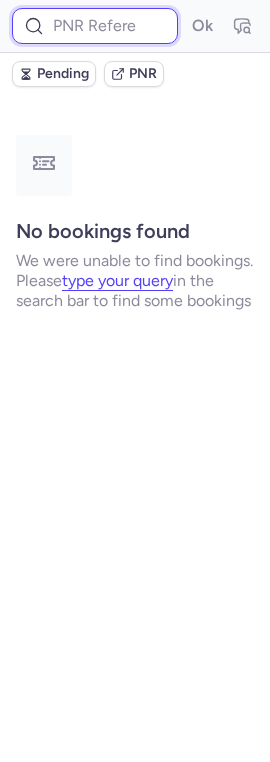 click at bounding box center (95, 26) 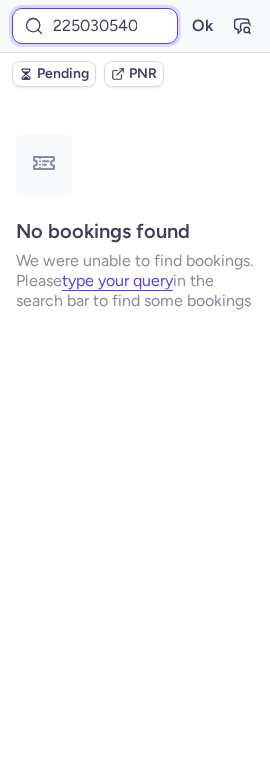 scroll, scrollTop: 0, scrollLeft: 1, axis: horizontal 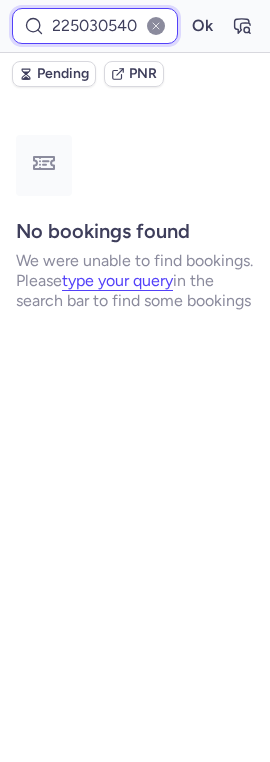 type on "225030540" 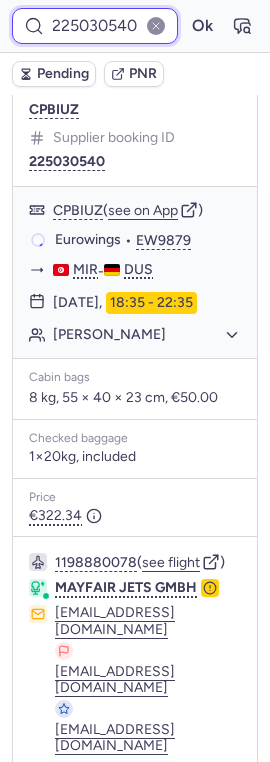 scroll, scrollTop: 387, scrollLeft: 0, axis: vertical 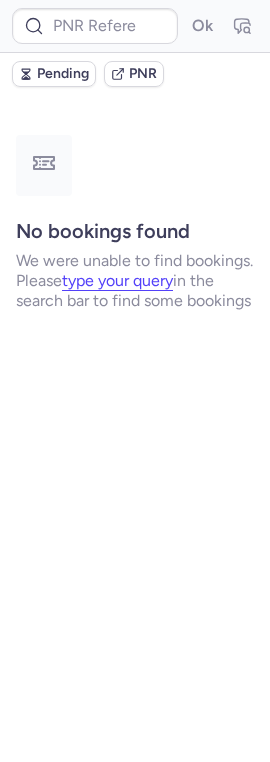 type on "CPWTRX" 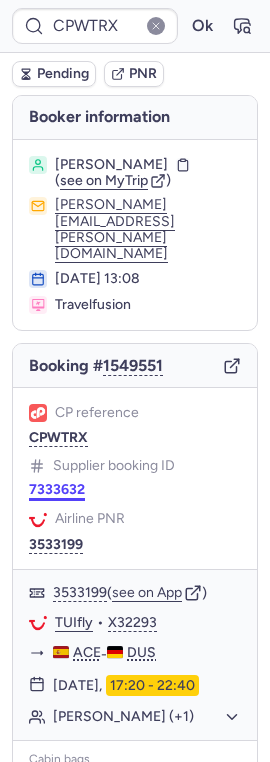 scroll, scrollTop: 481, scrollLeft: 0, axis: vertical 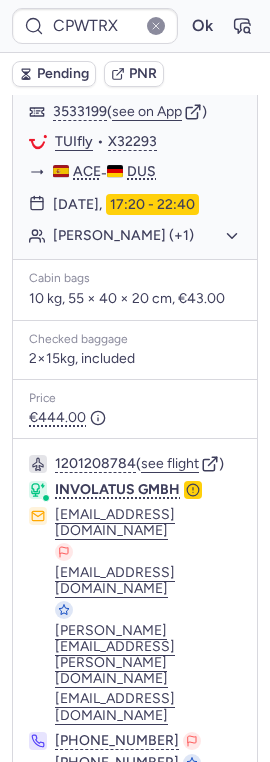 click on "Specific conditions" at bounding box center [143, 839] 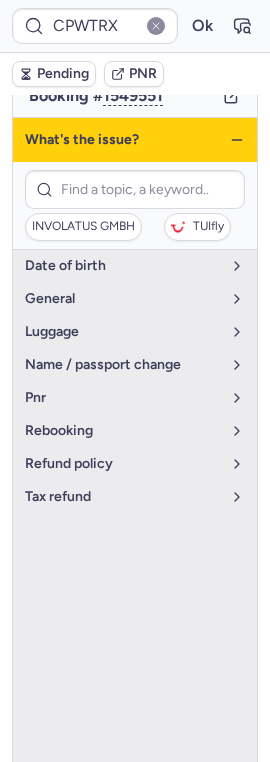 scroll, scrollTop: 261, scrollLeft: 0, axis: vertical 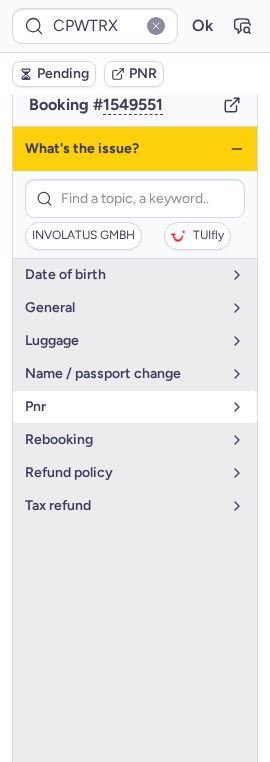 click on "pnr" at bounding box center [123, 407] 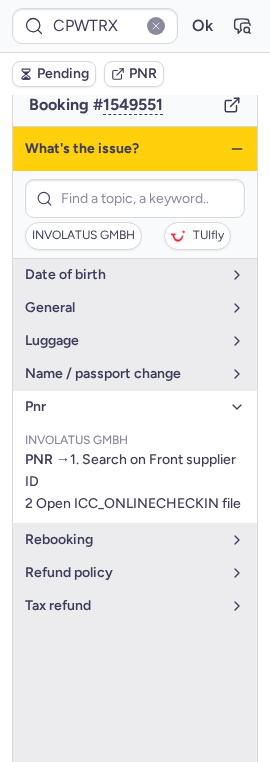 click on "pnr" at bounding box center [123, 407] 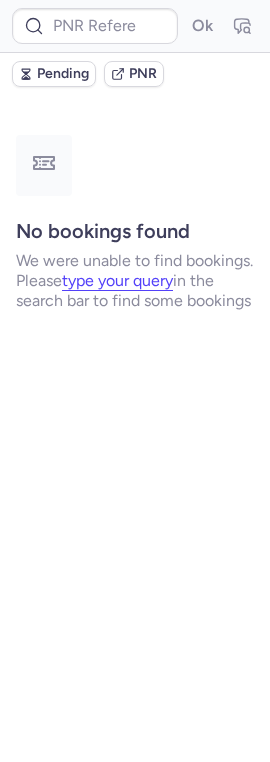 scroll, scrollTop: 0, scrollLeft: 0, axis: both 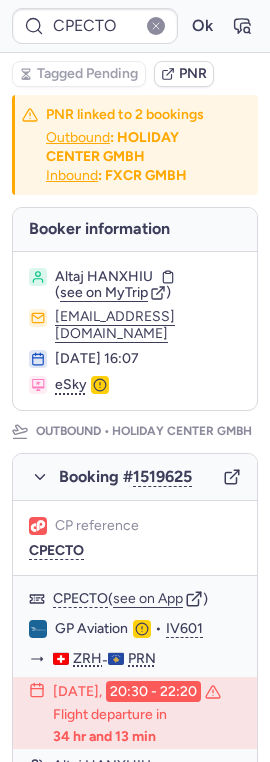 type on "CPMIJK" 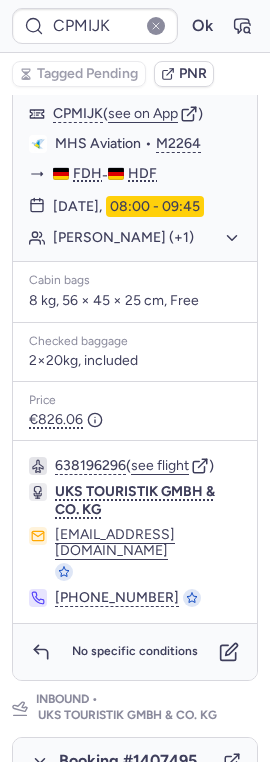 scroll, scrollTop: 596, scrollLeft: 0, axis: vertical 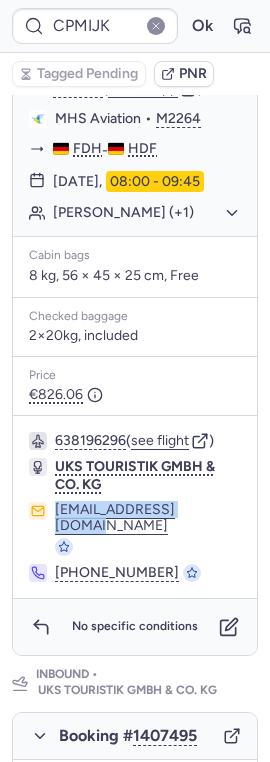 drag, startPoint x: 191, startPoint y: 463, endPoint x: 52, endPoint y: 463, distance: 139 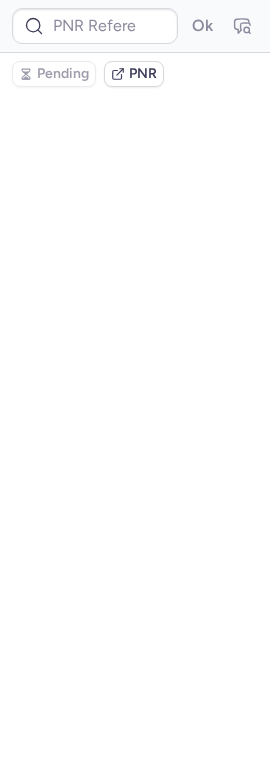 scroll, scrollTop: 0, scrollLeft: 0, axis: both 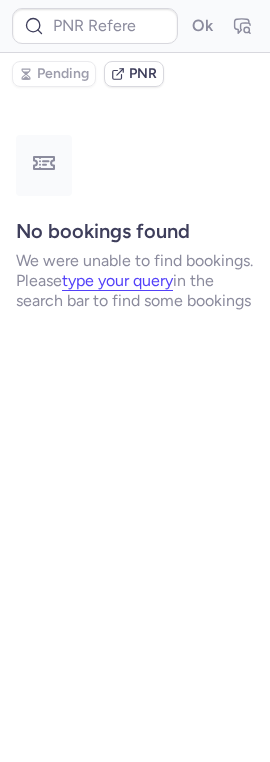 type on "CPMIJK" 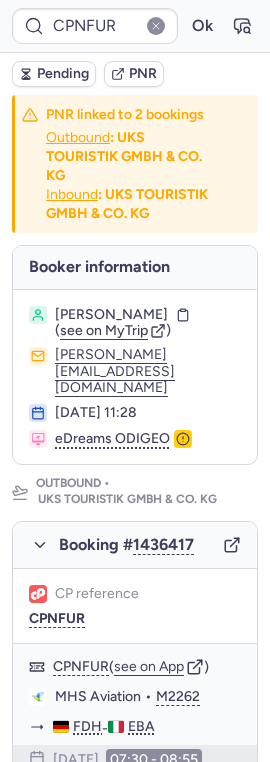 type on "CPMIJK" 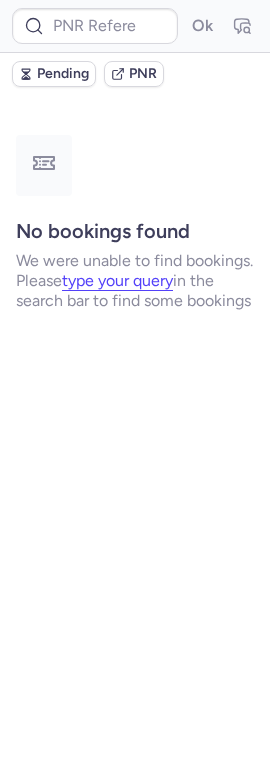 type on "CPMIJK" 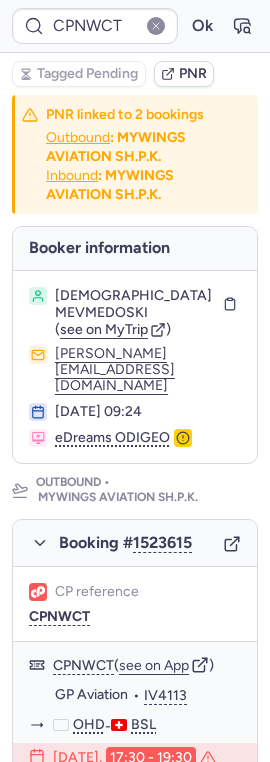 type on "CP964W" 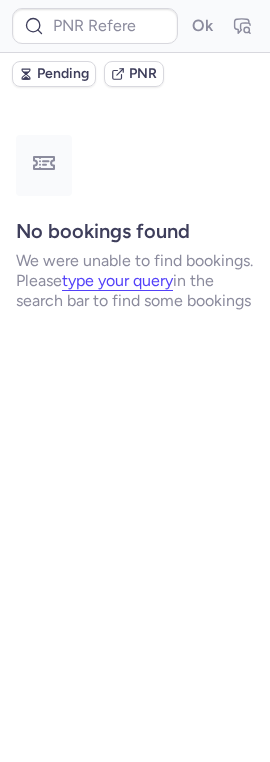 type on "CPNTVE" 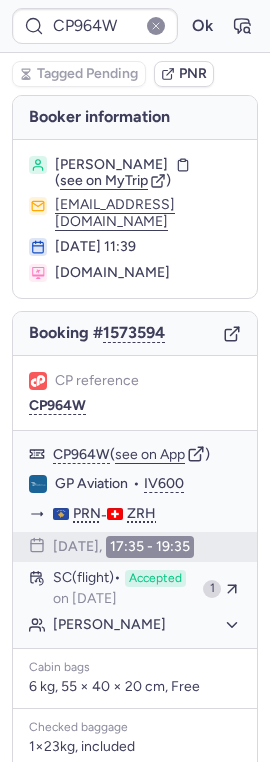 type on "CPTQJV" 